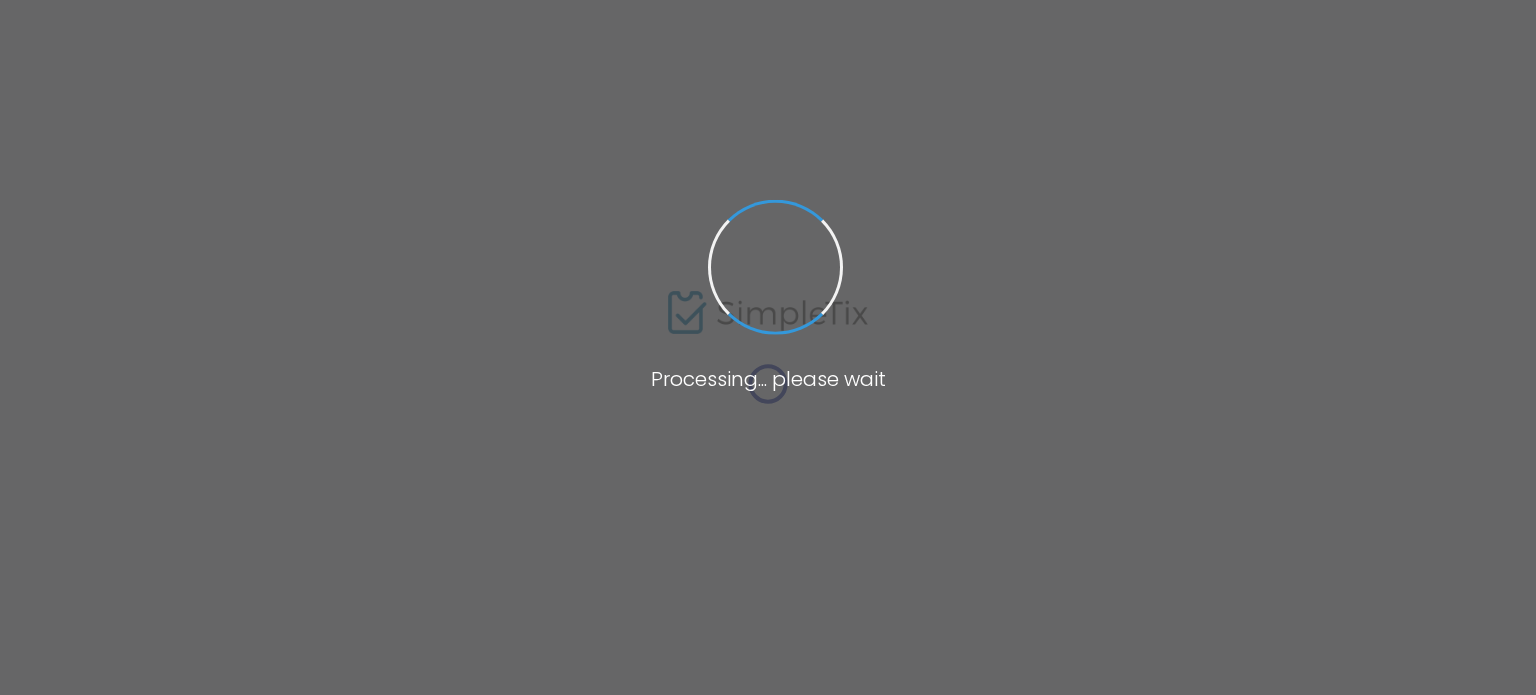 scroll, scrollTop: 0, scrollLeft: 0, axis: both 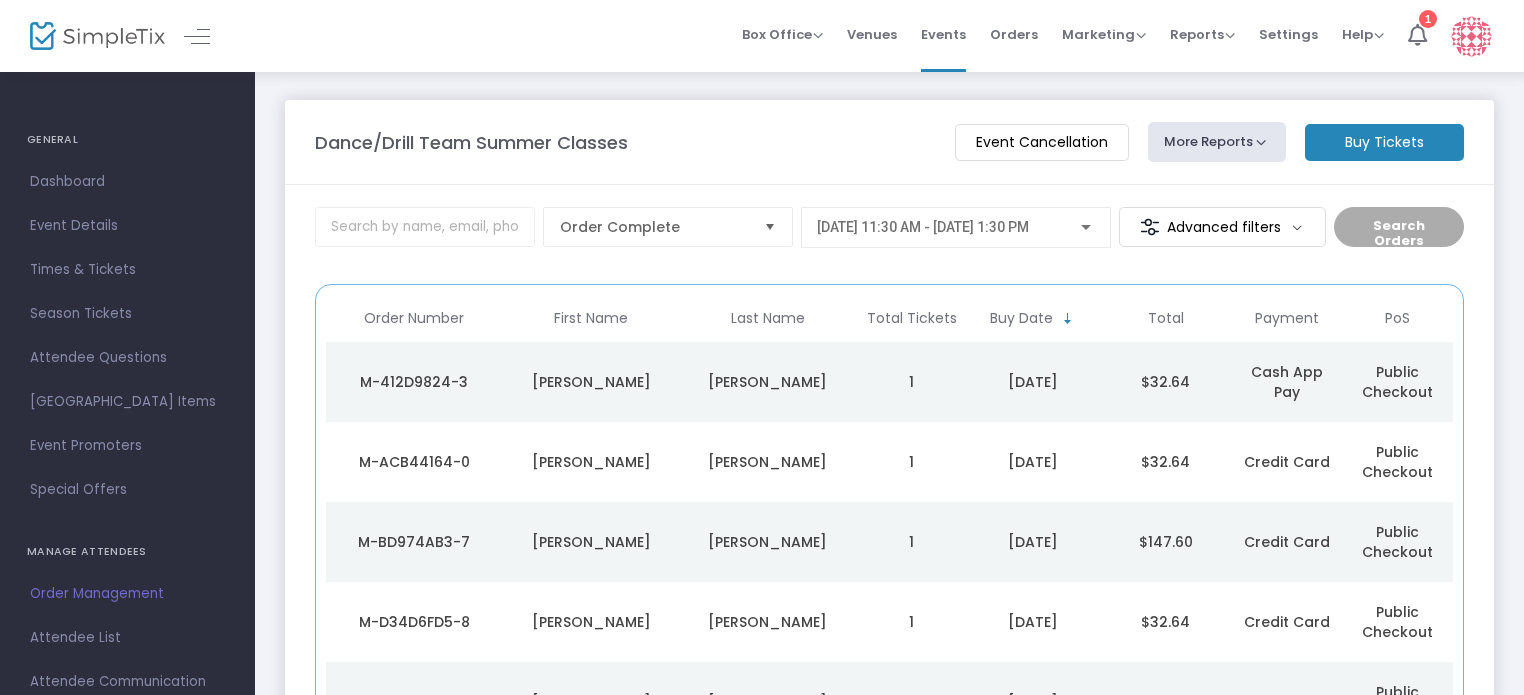 click on "[DATE] 11:30 AM - [DATE] 1:30 PM" at bounding box center (923, 227) 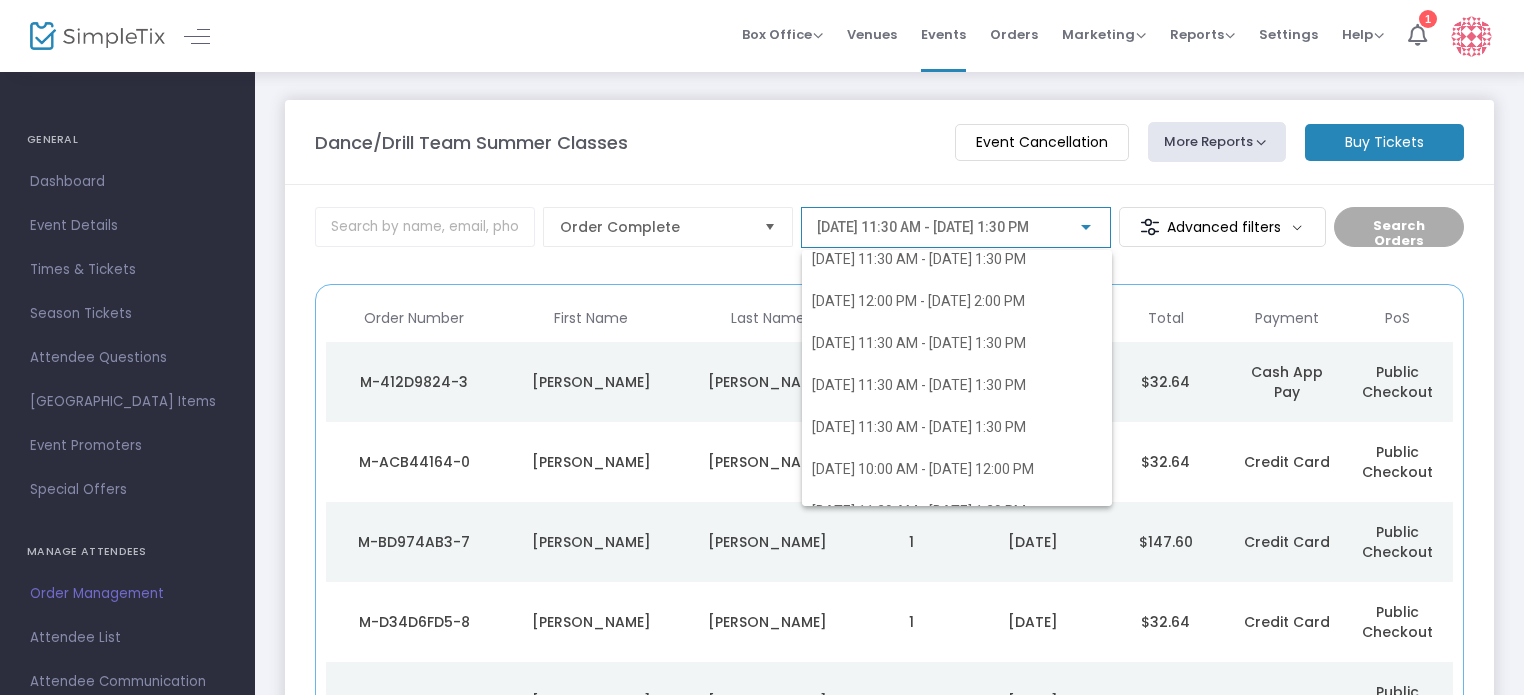 scroll, scrollTop: 164, scrollLeft: 0, axis: vertical 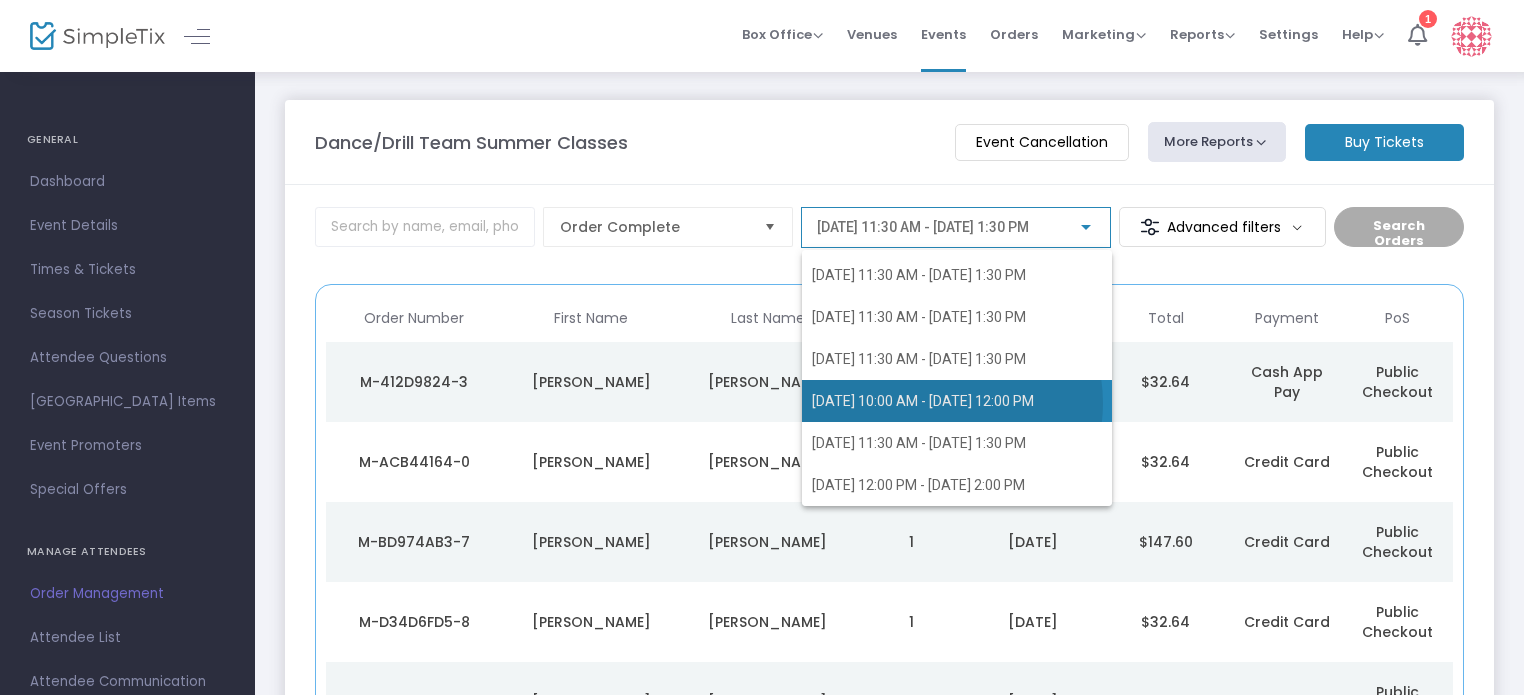 click on "6/26/2025 @ 10:00 AM - 6/26/2025 @ 12:00 PM" at bounding box center (923, 401) 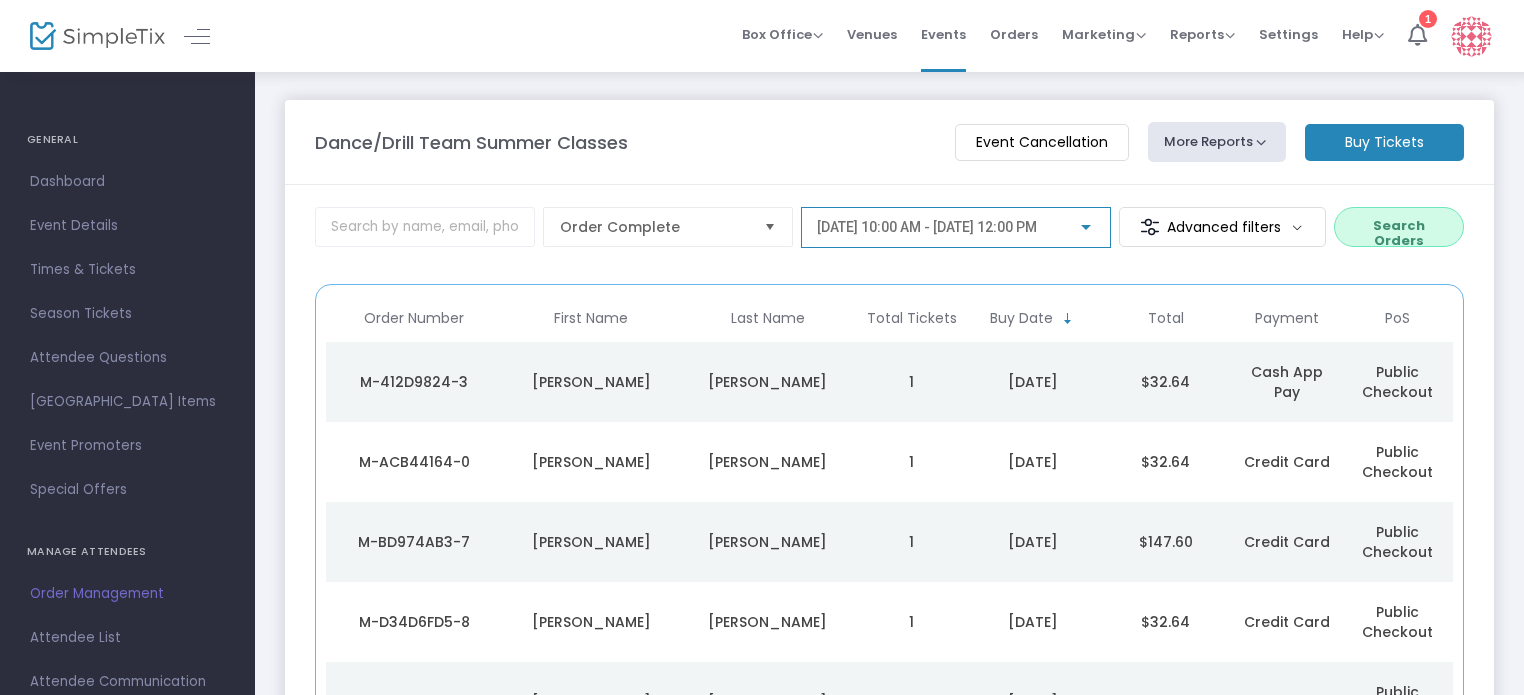 click on "Search Orders" 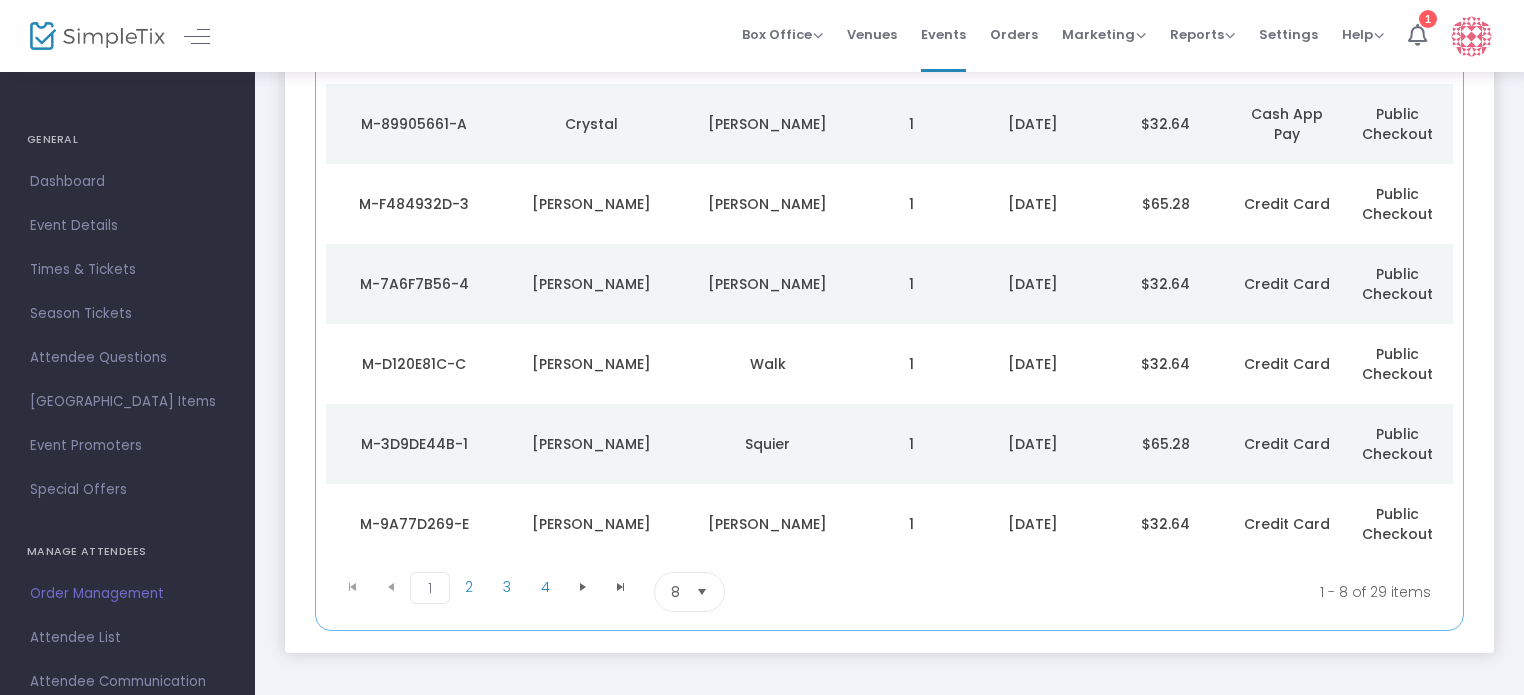 scroll, scrollTop: 505, scrollLeft: 0, axis: vertical 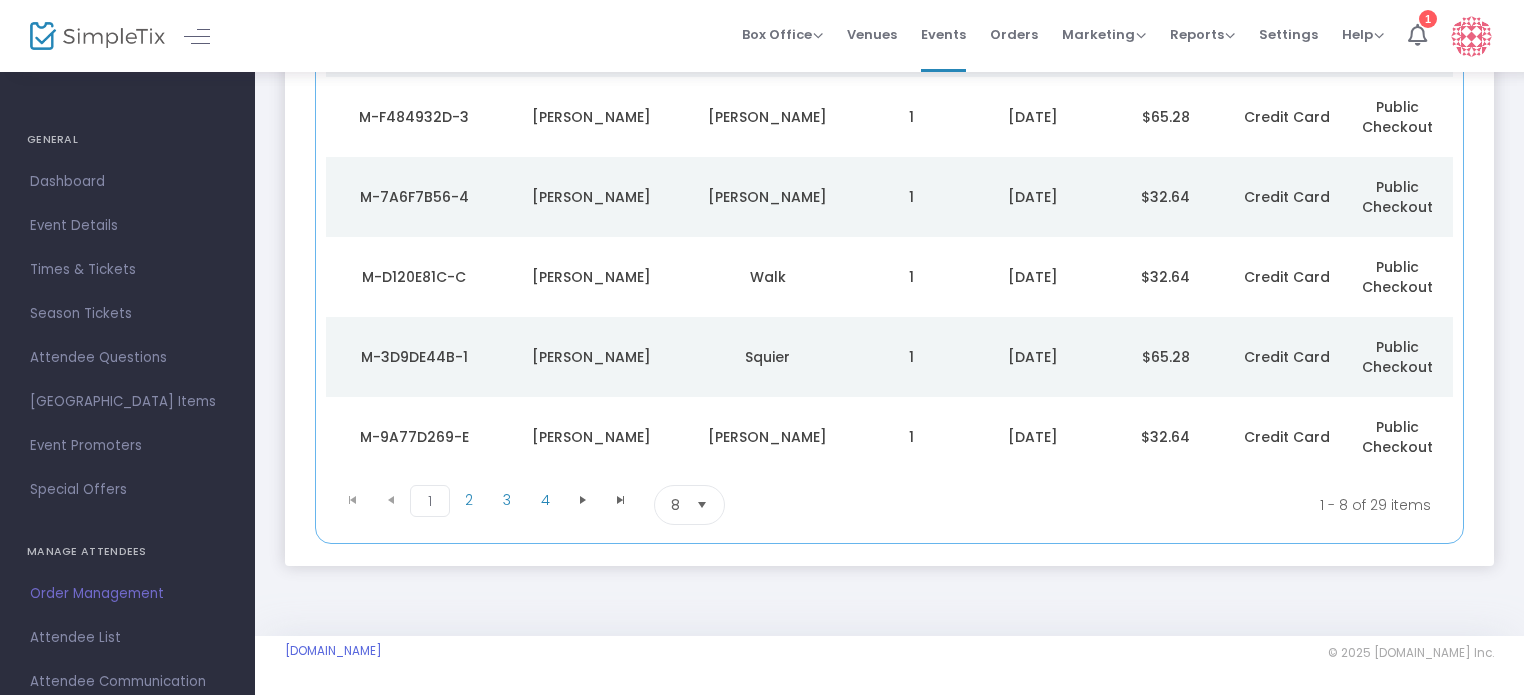 click on "8" at bounding box center [675, 505] 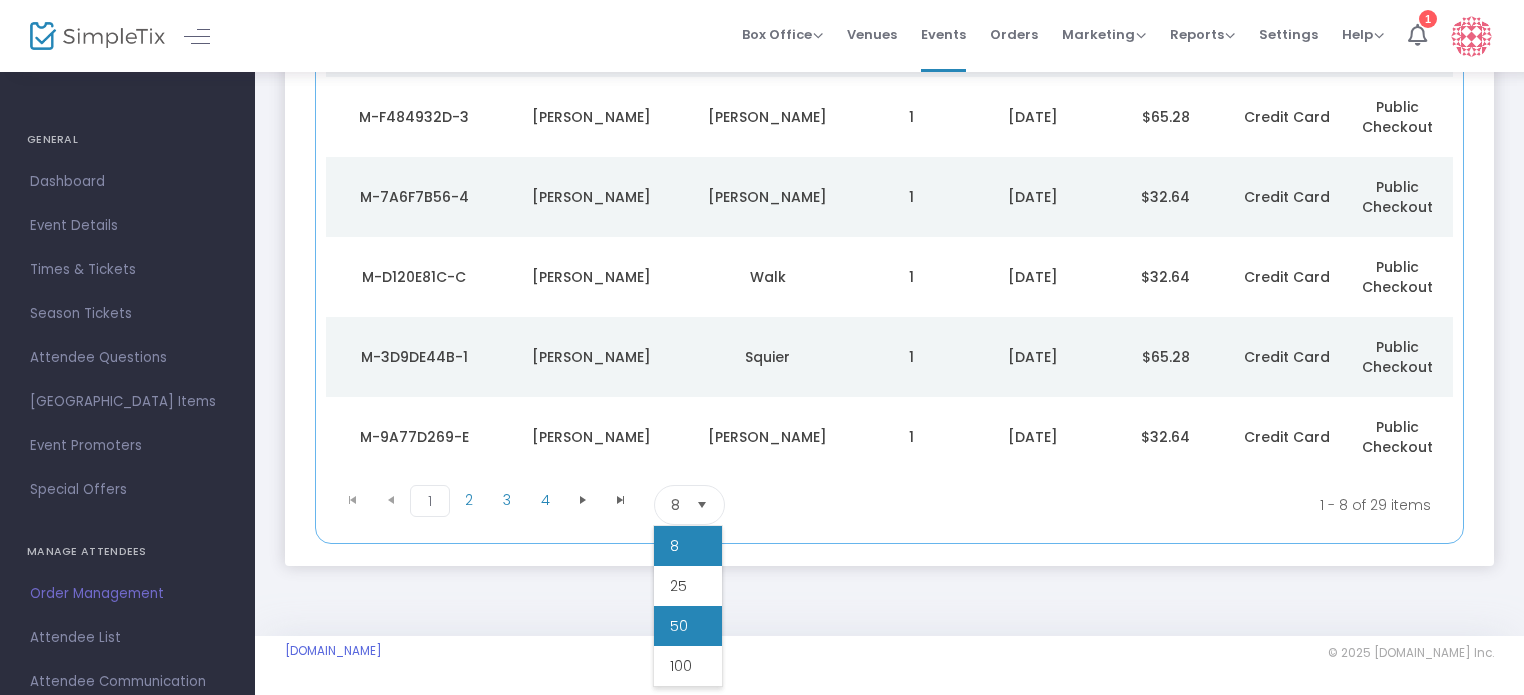 click on "50" at bounding box center [679, 626] 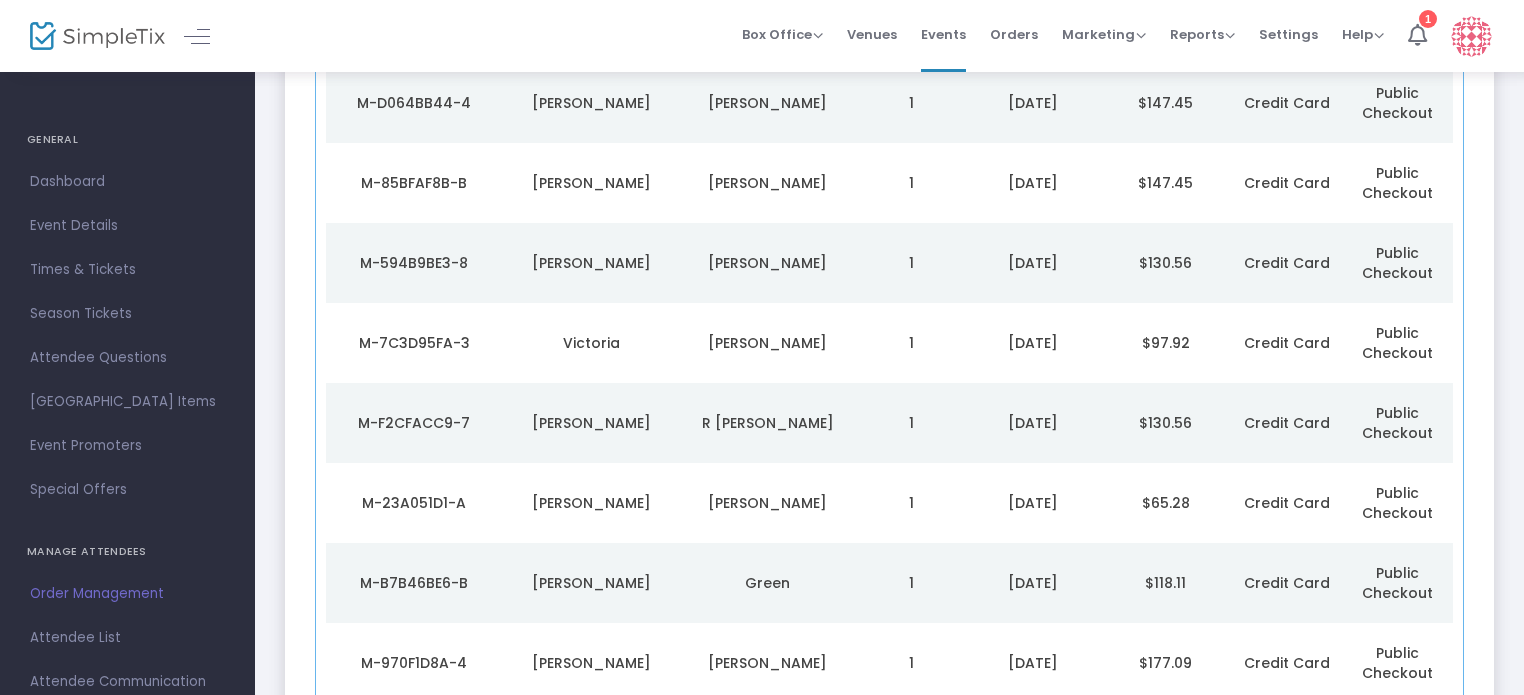 scroll, scrollTop: 1416, scrollLeft: 0, axis: vertical 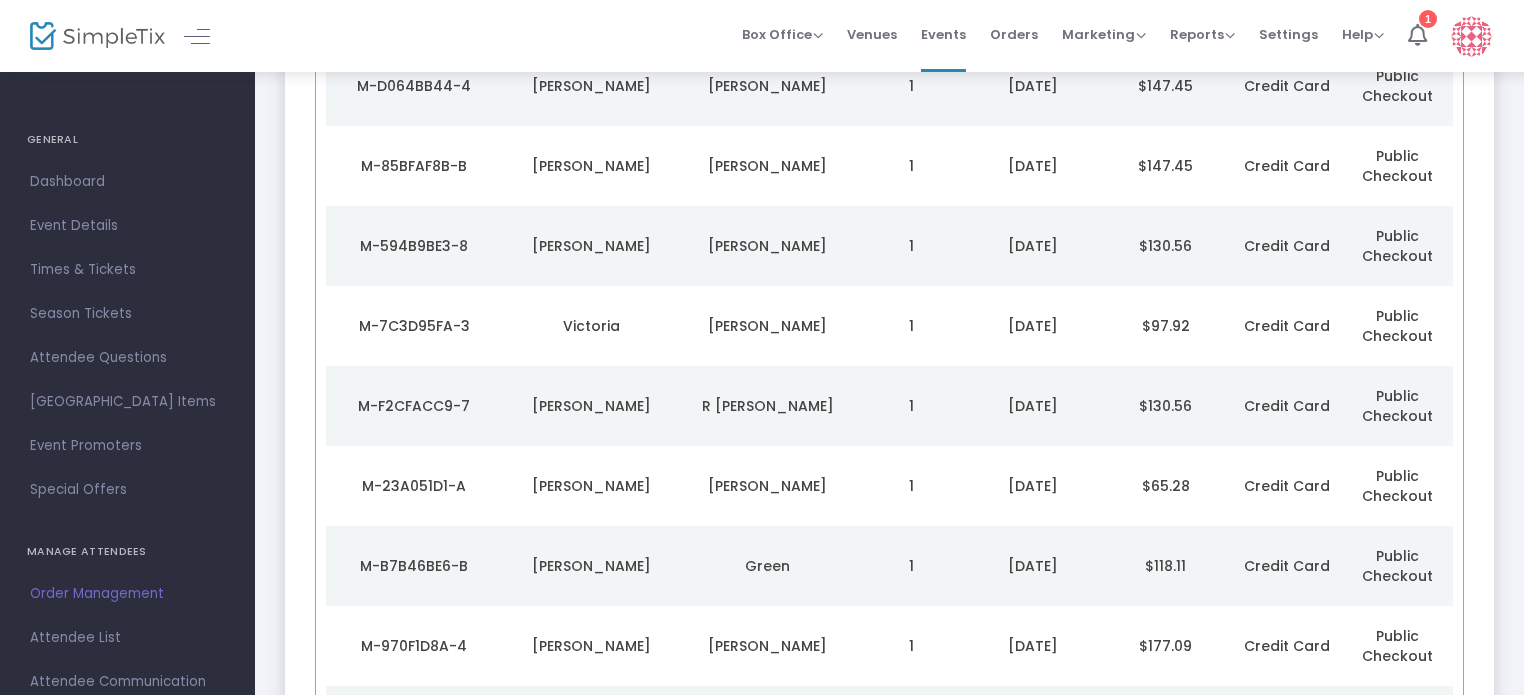click on "R Coudriet" 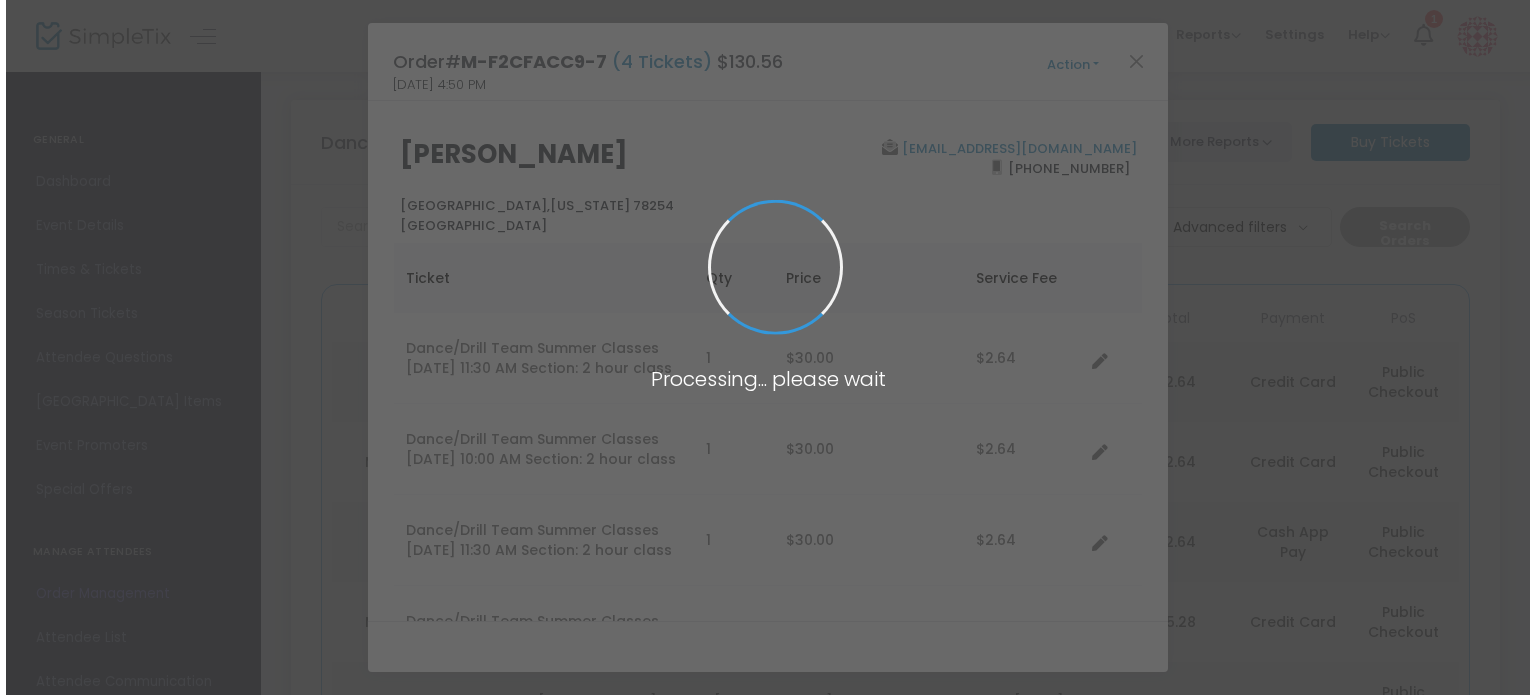 scroll, scrollTop: 0, scrollLeft: 0, axis: both 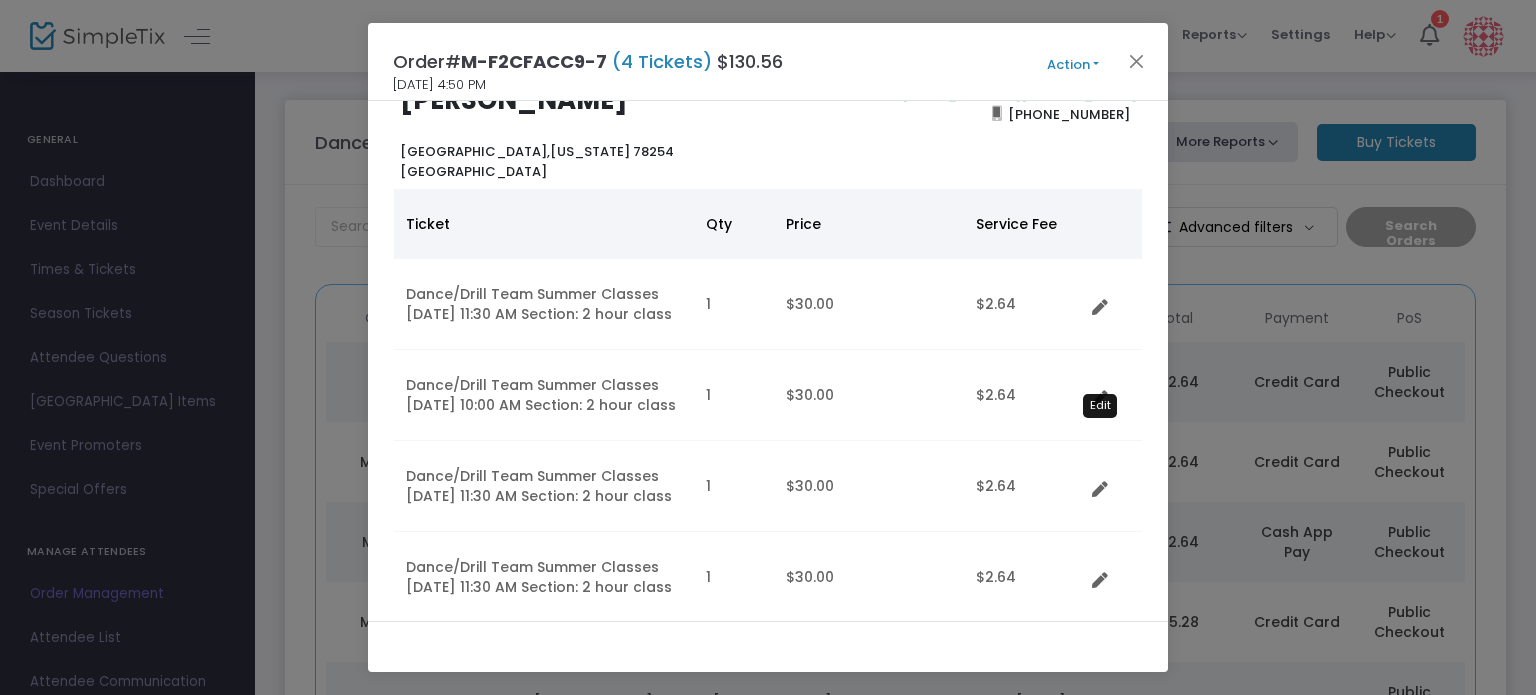 click 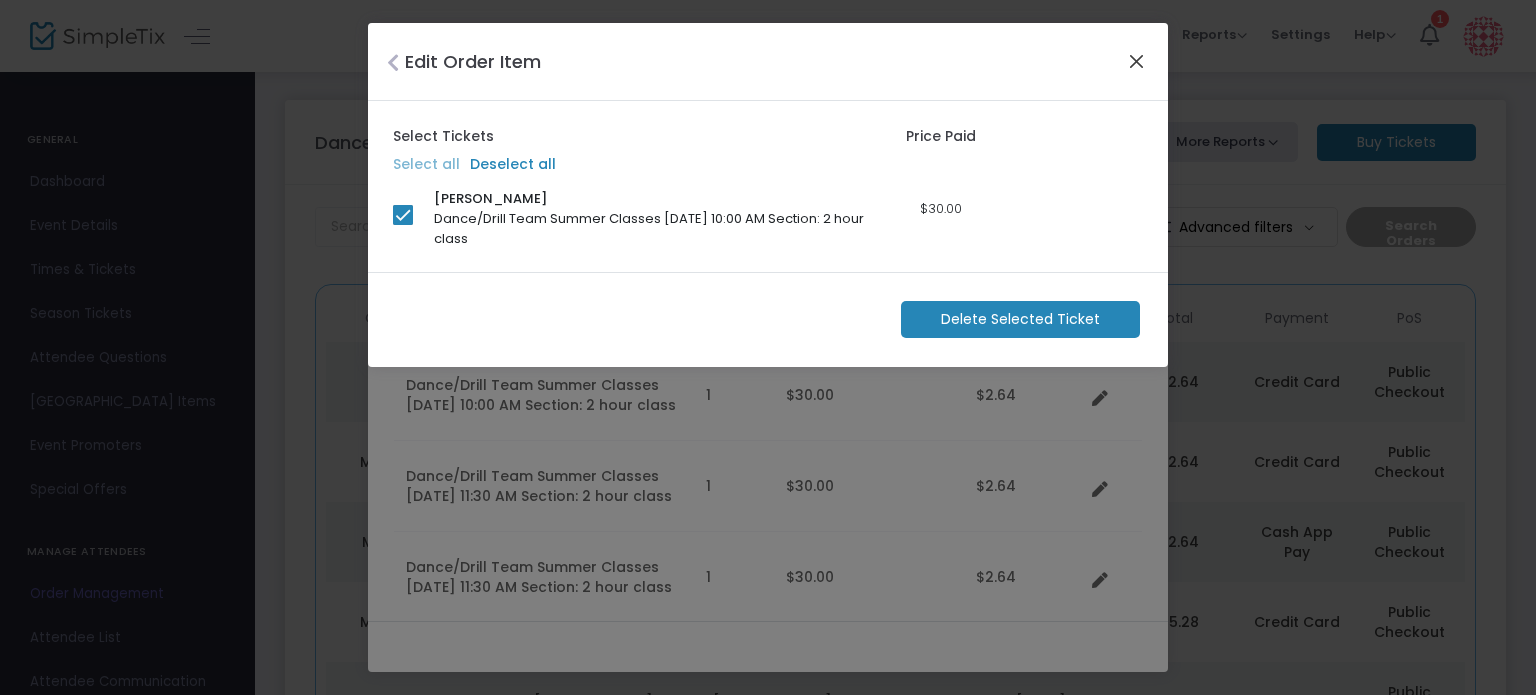 click 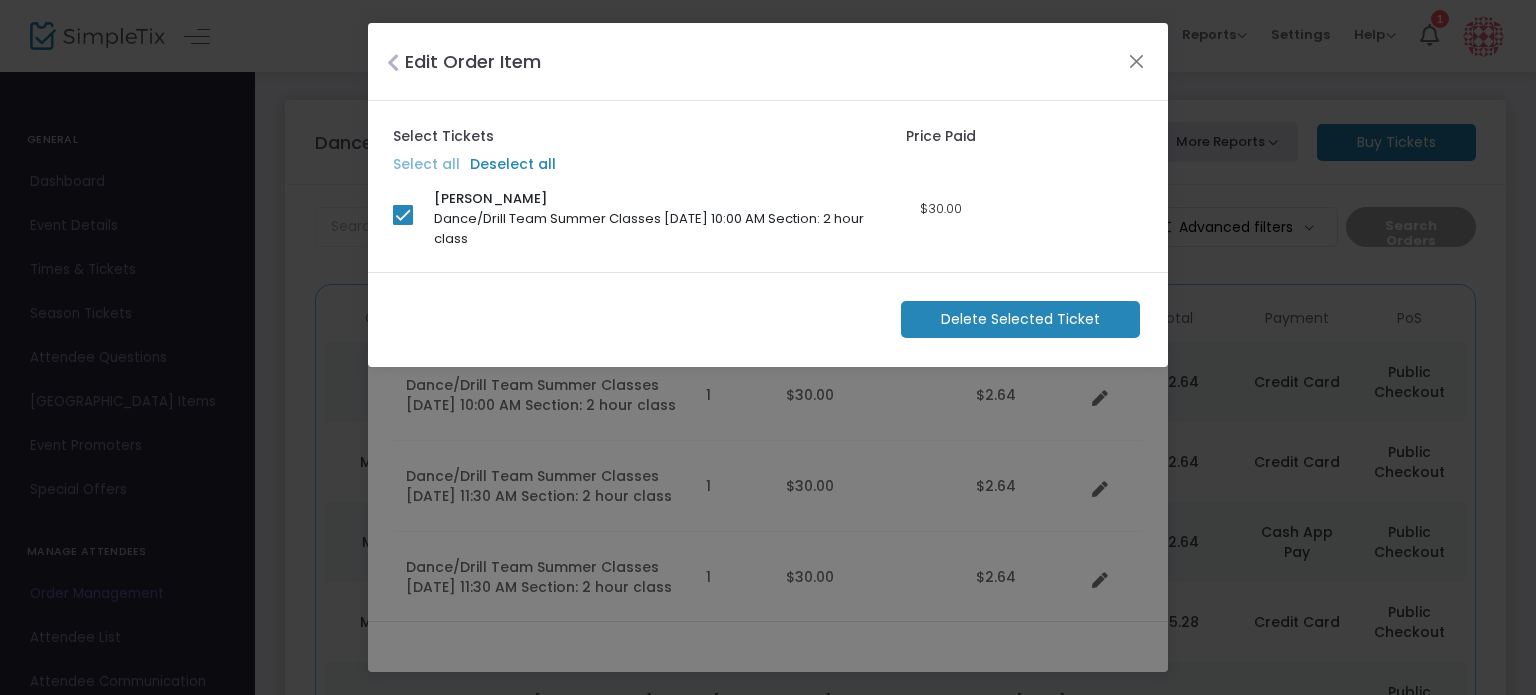 scroll, scrollTop: 133, scrollLeft: 0, axis: vertical 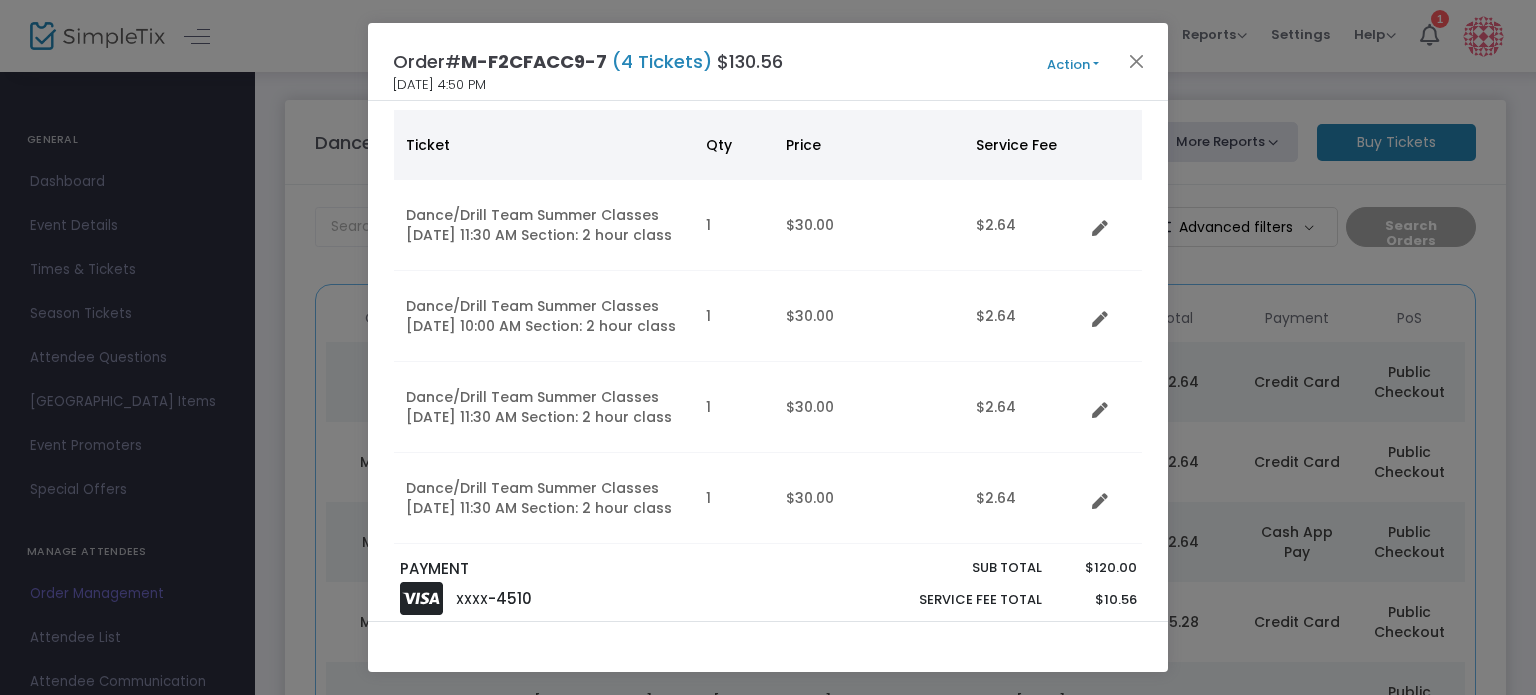 click on "Action" 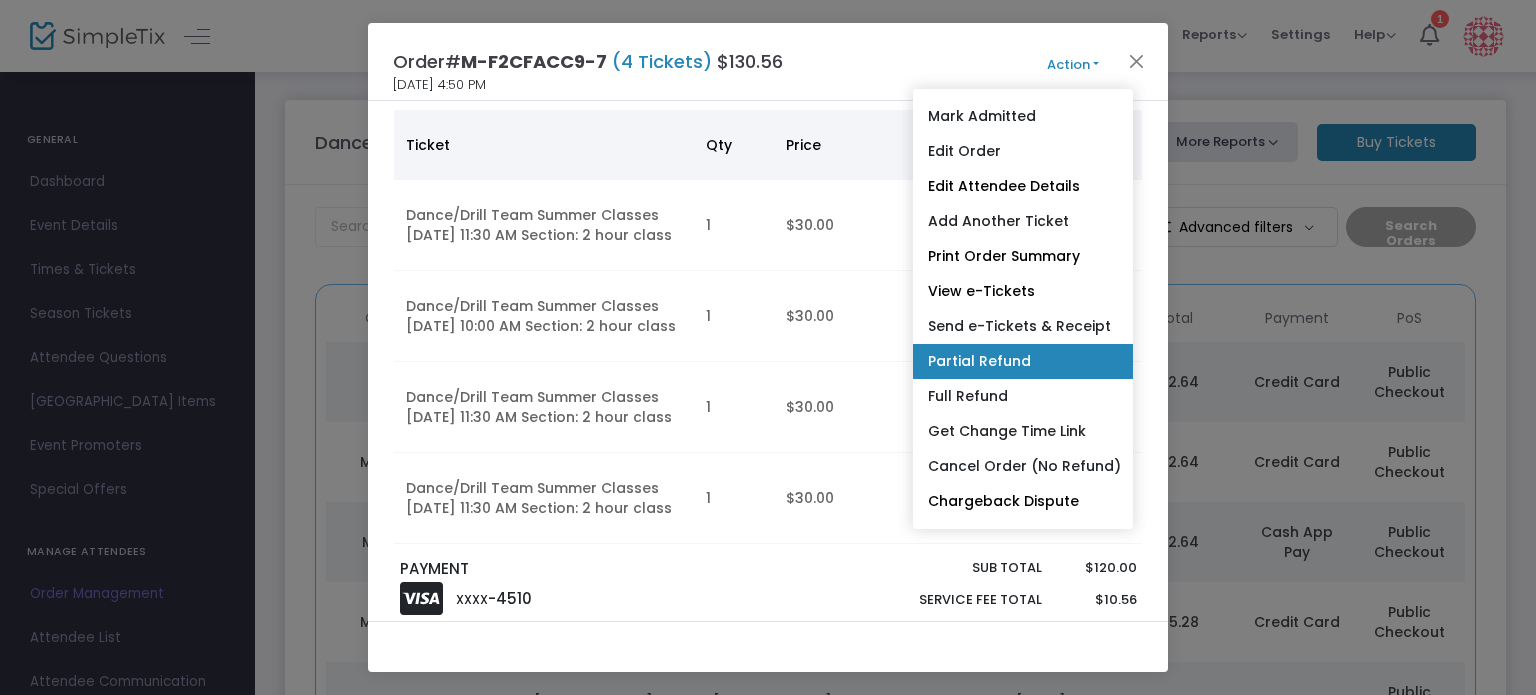 click on "Partial Refund" 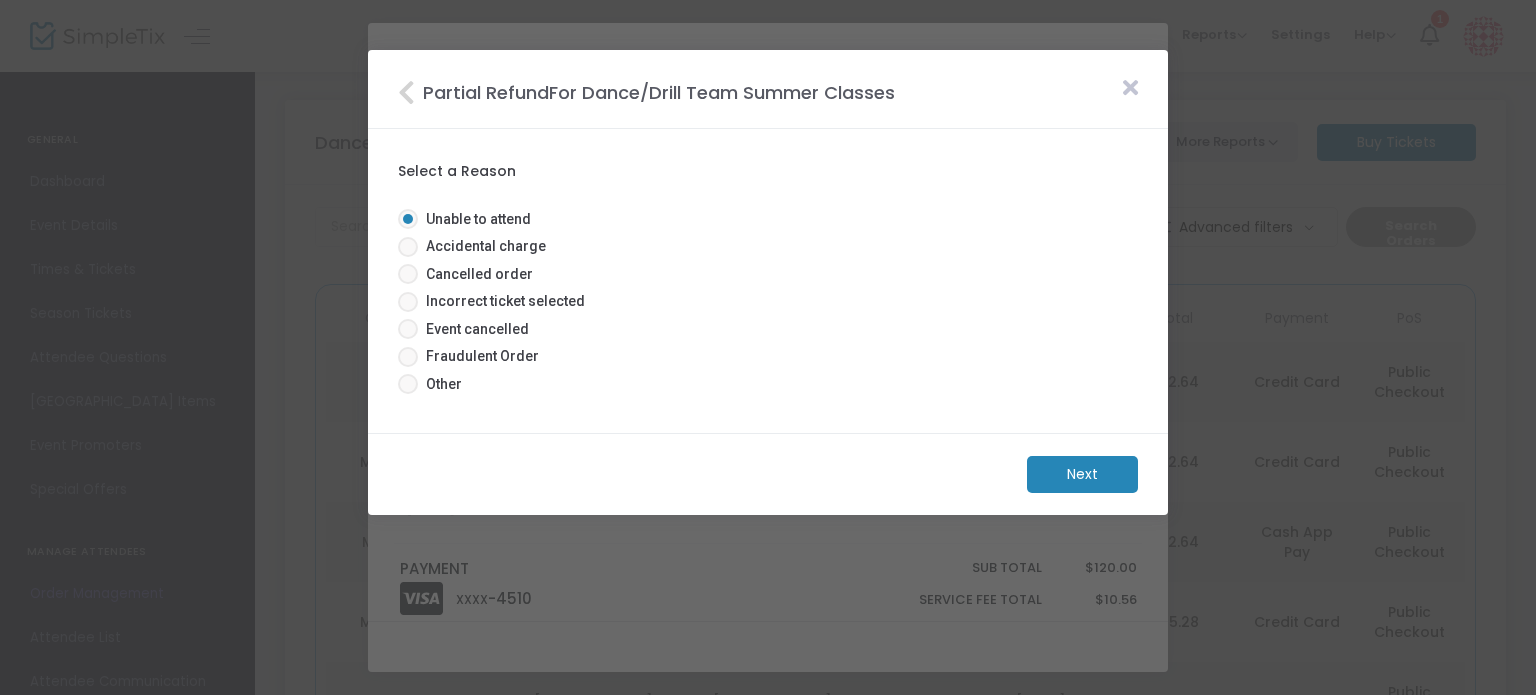 click on "Next" 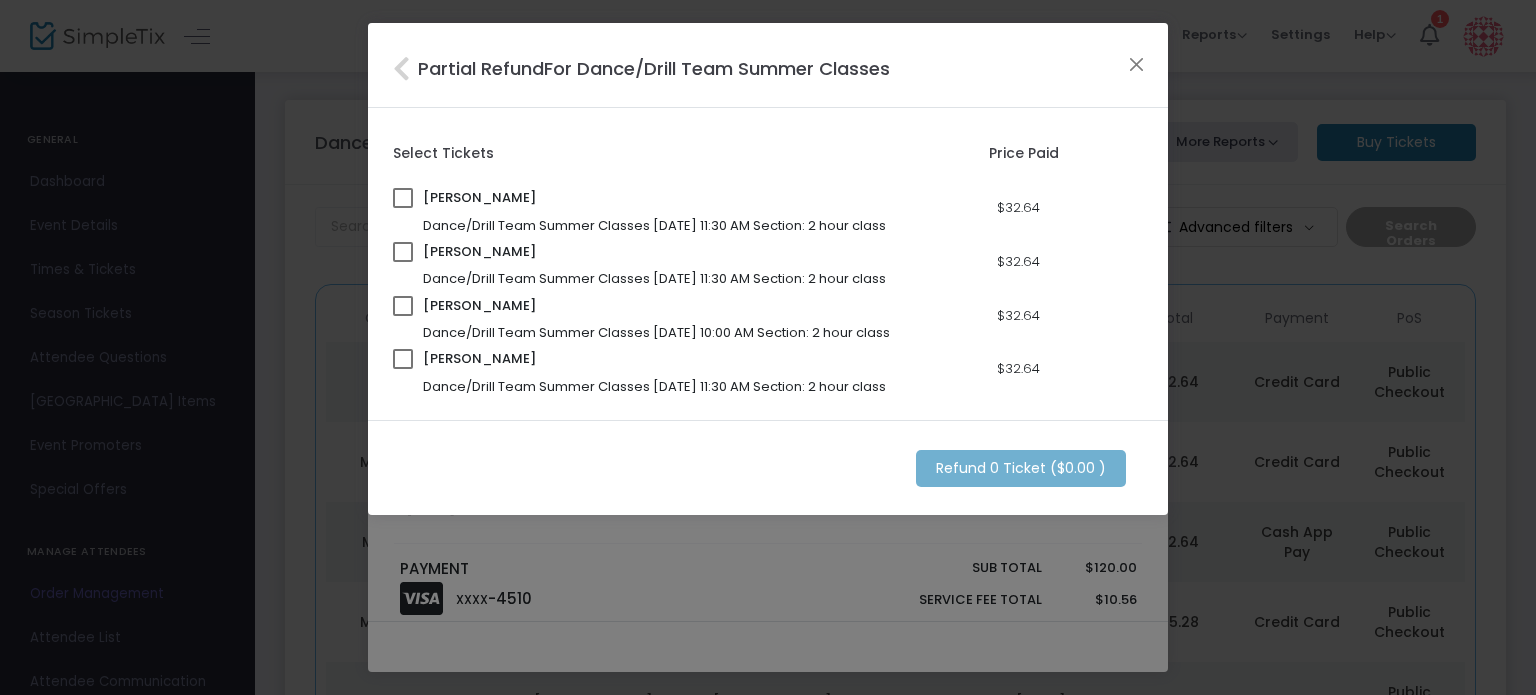 click at bounding box center (403, 306) 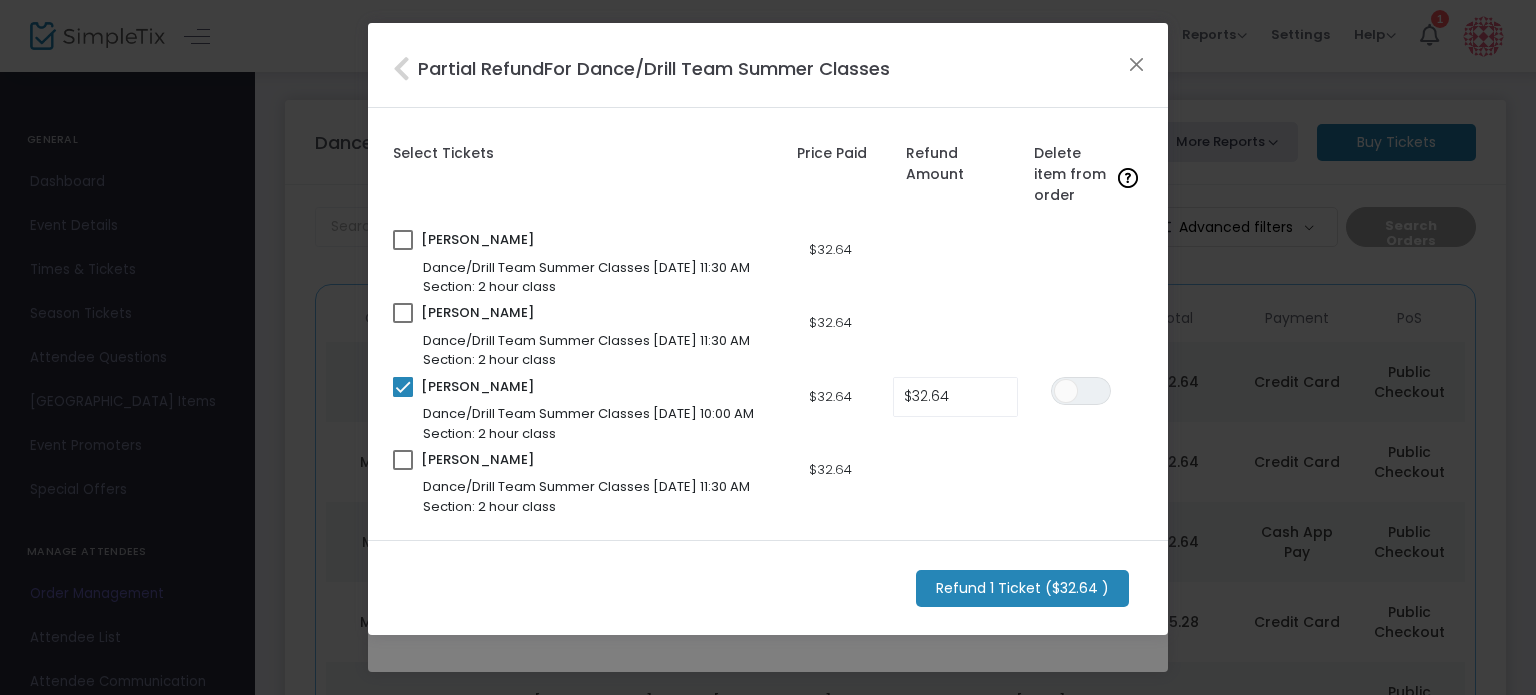 click on "Refund 1 Ticket ($32.64 )" 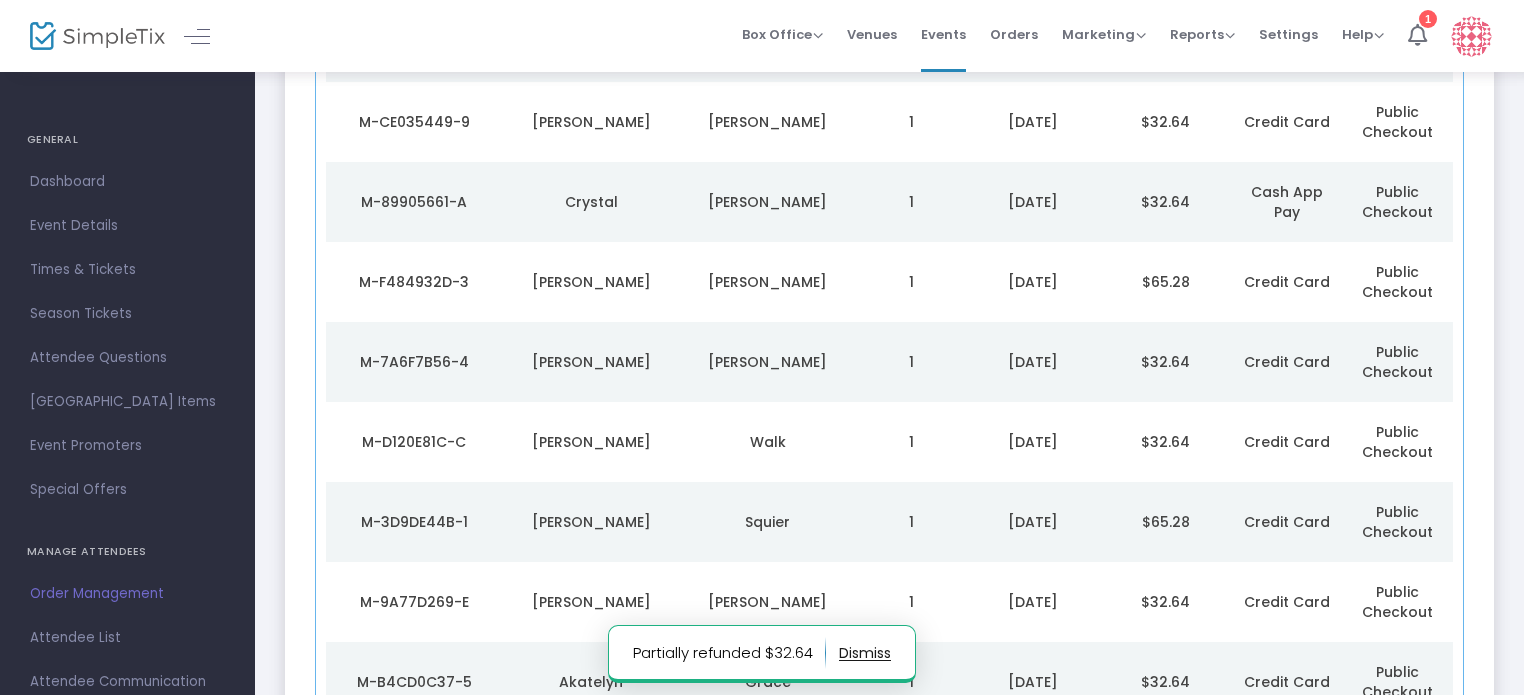 scroll, scrollTop: 341, scrollLeft: 0, axis: vertical 